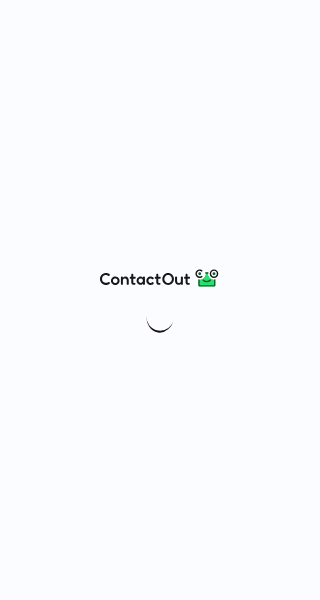 scroll, scrollTop: 0, scrollLeft: 0, axis: both 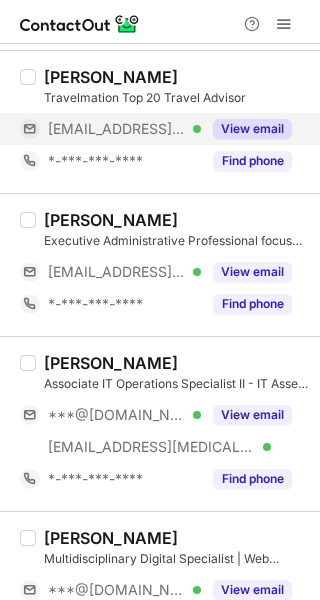 click on "View email" at bounding box center (252, 129) 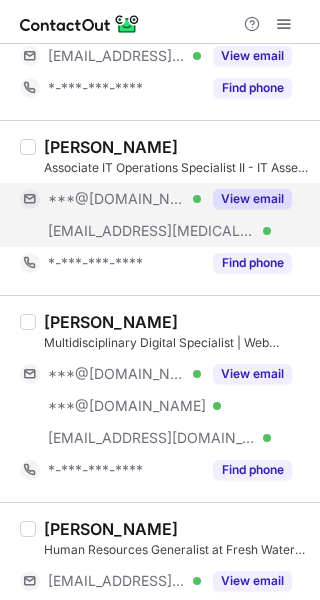 scroll, scrollTop: 1261, scrollLeft: 0, axis: vertical 